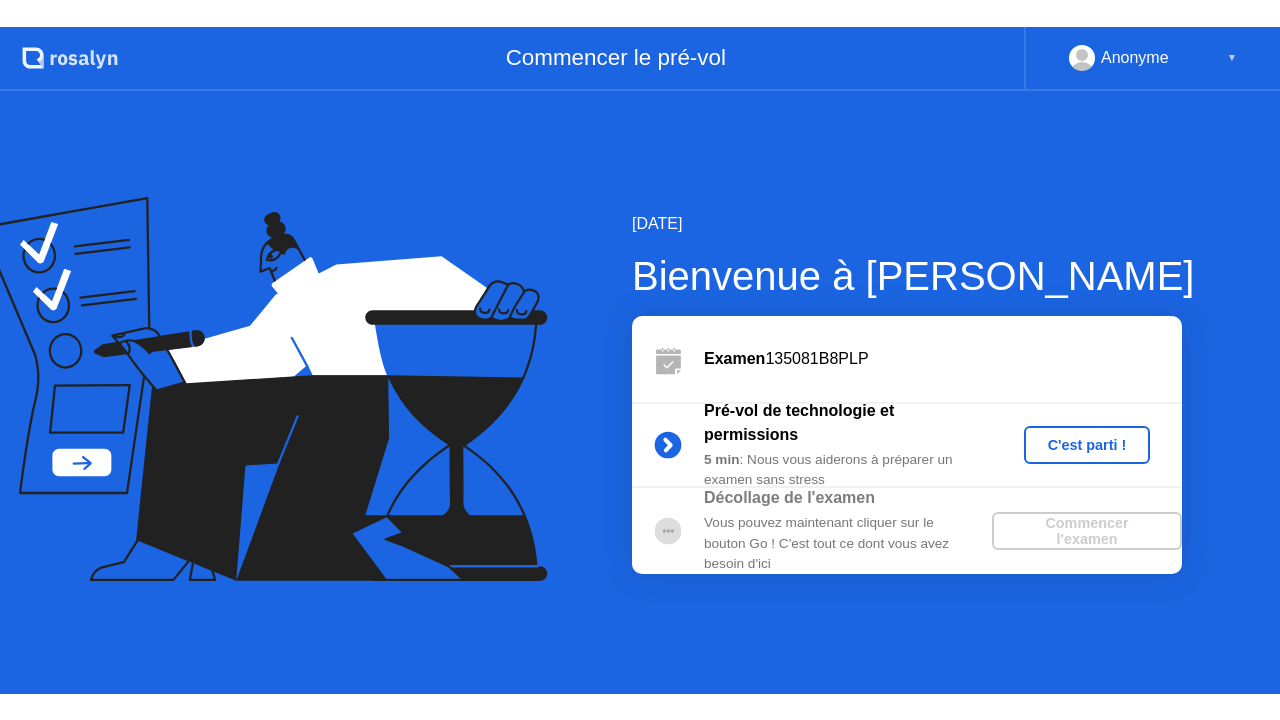 scroll, scrollTop: 0, scrollLeft: 0, axis: both 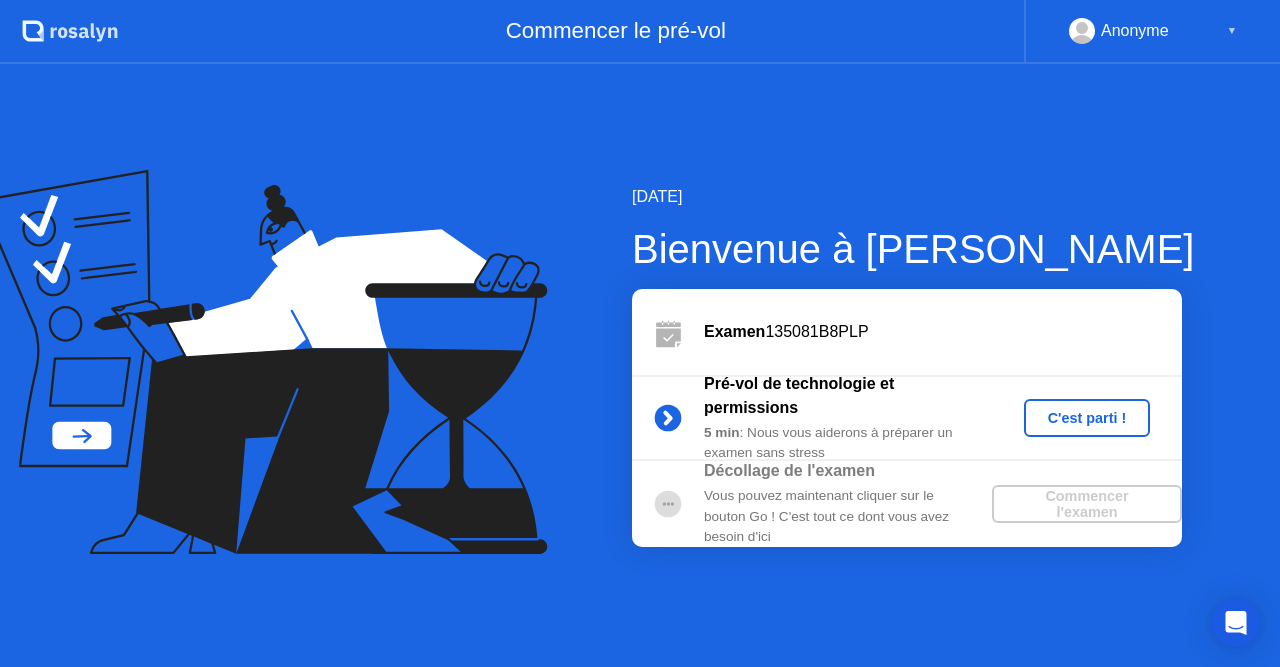 click on "C'est parti !" 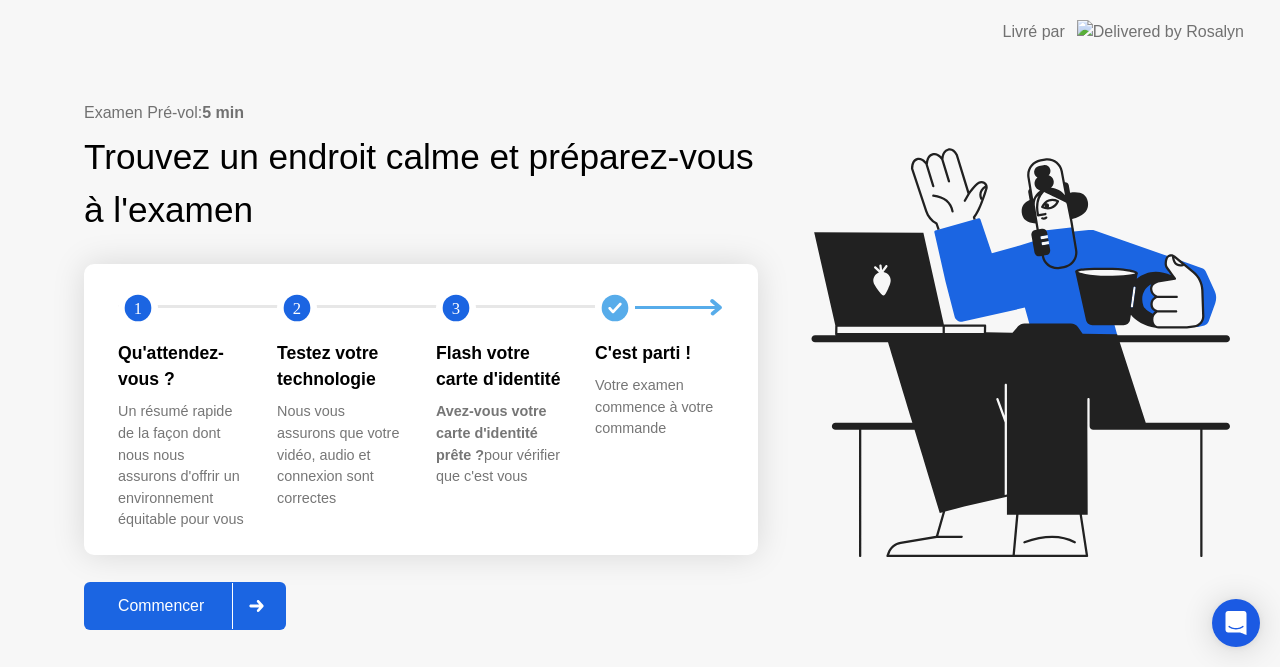 click on "Commencer" 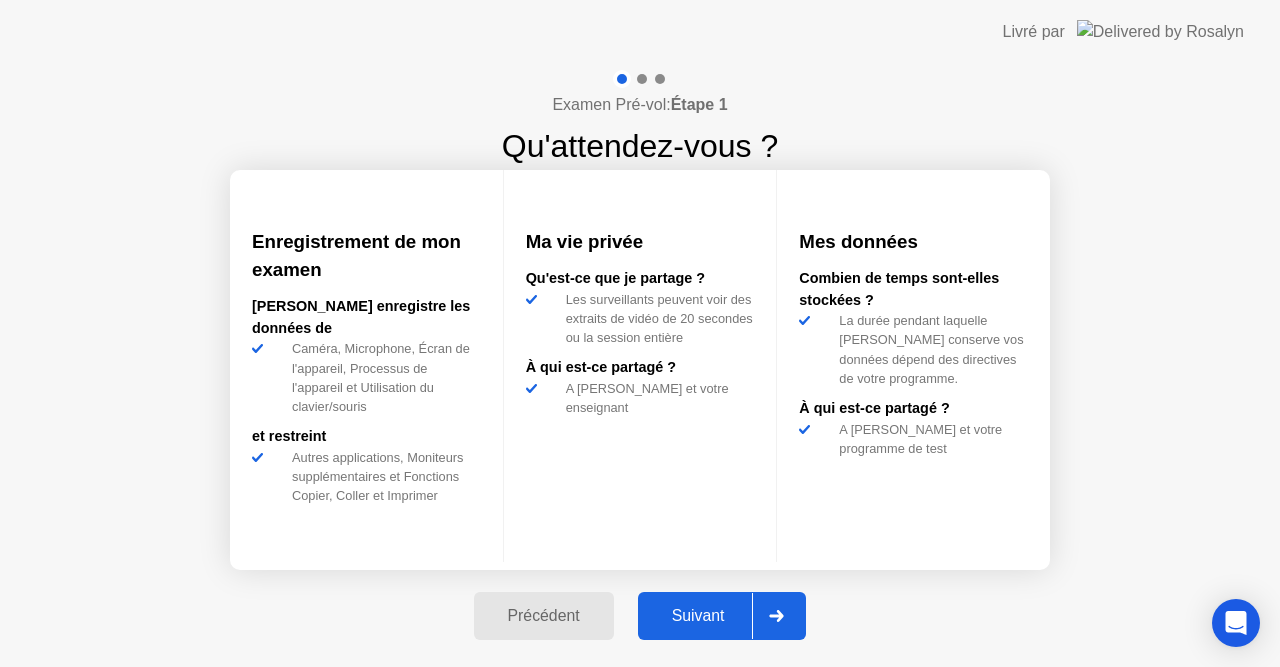 click on "Suivant" 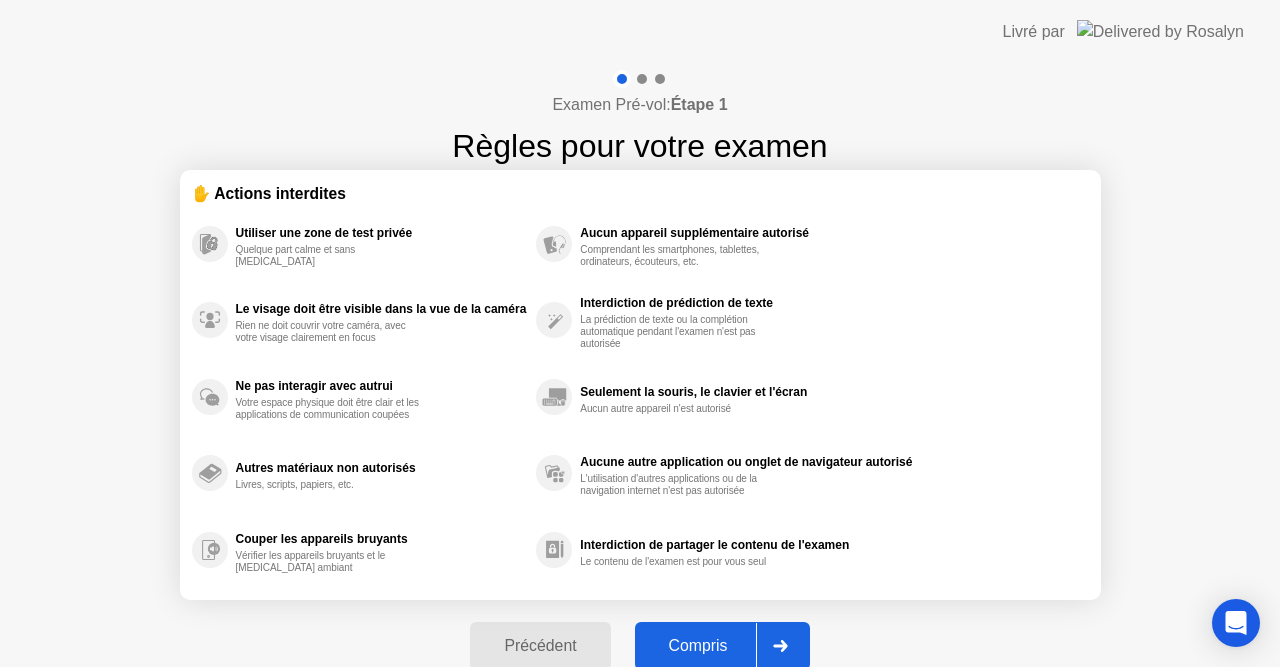 click on "Compris" 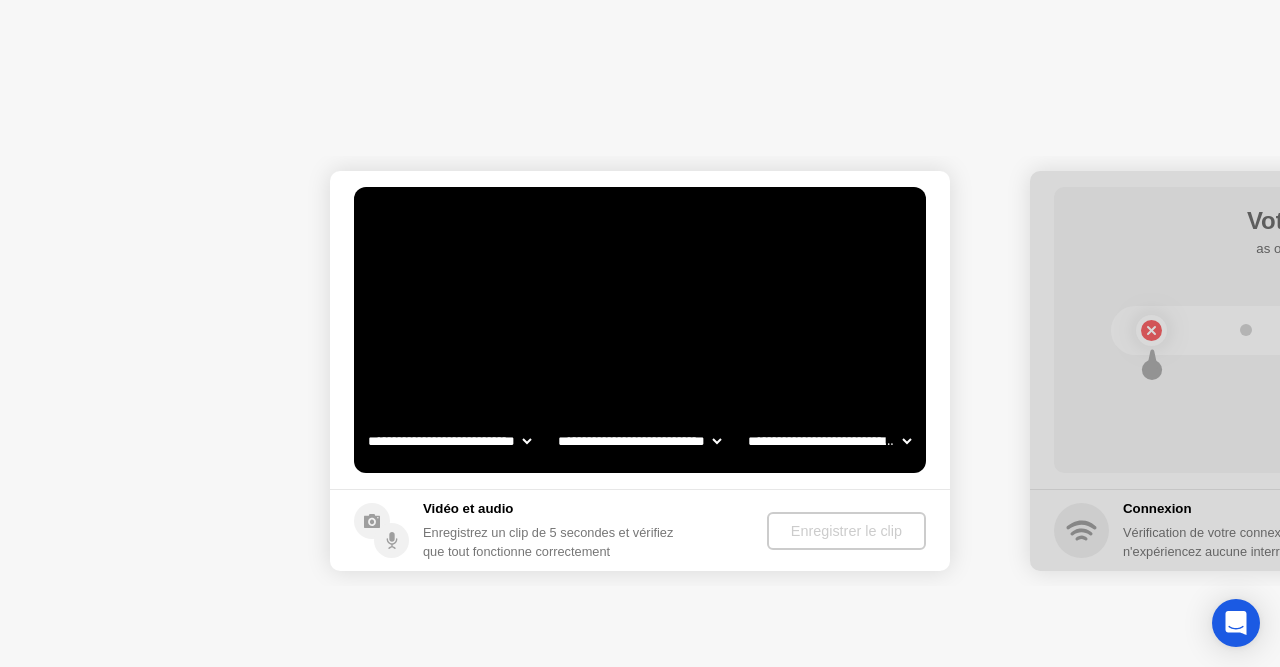 select on "**********" 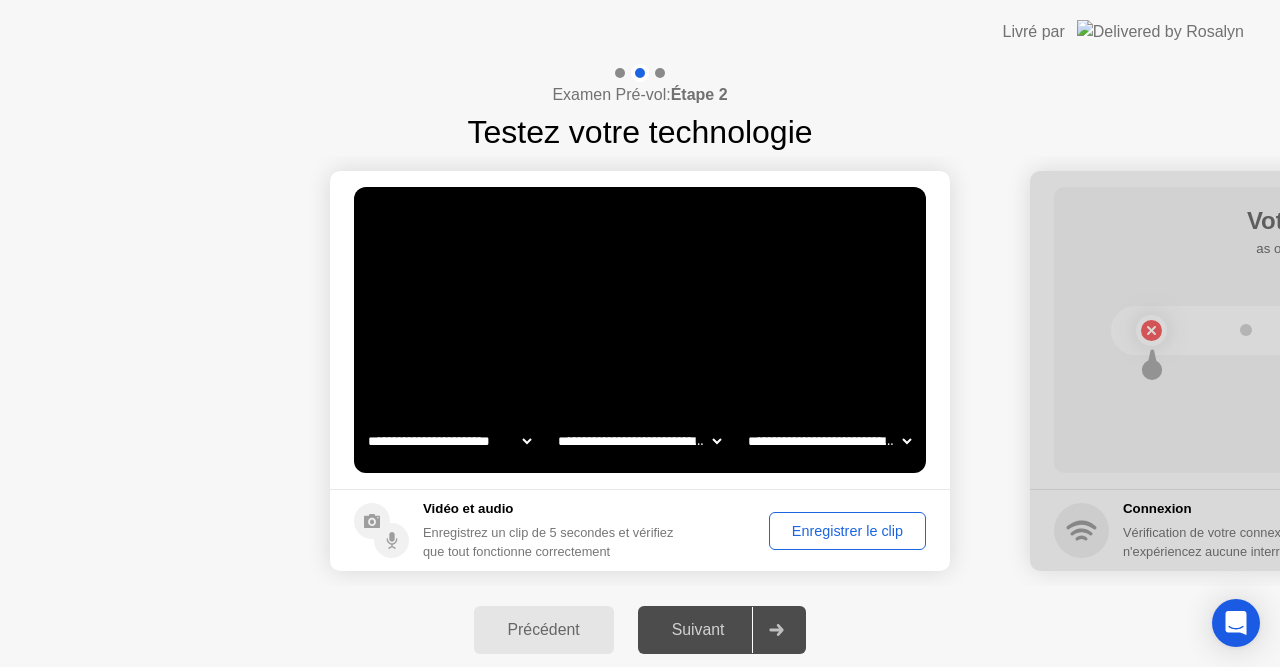 click on "Enregistrer le clip" 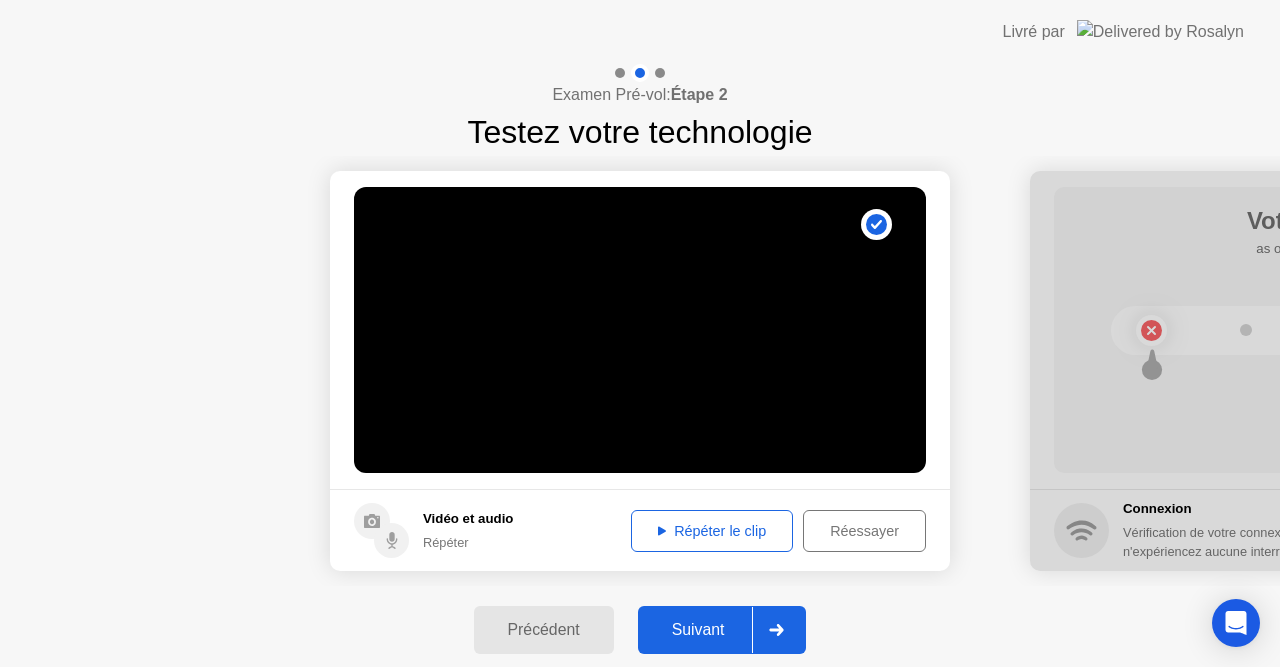 click 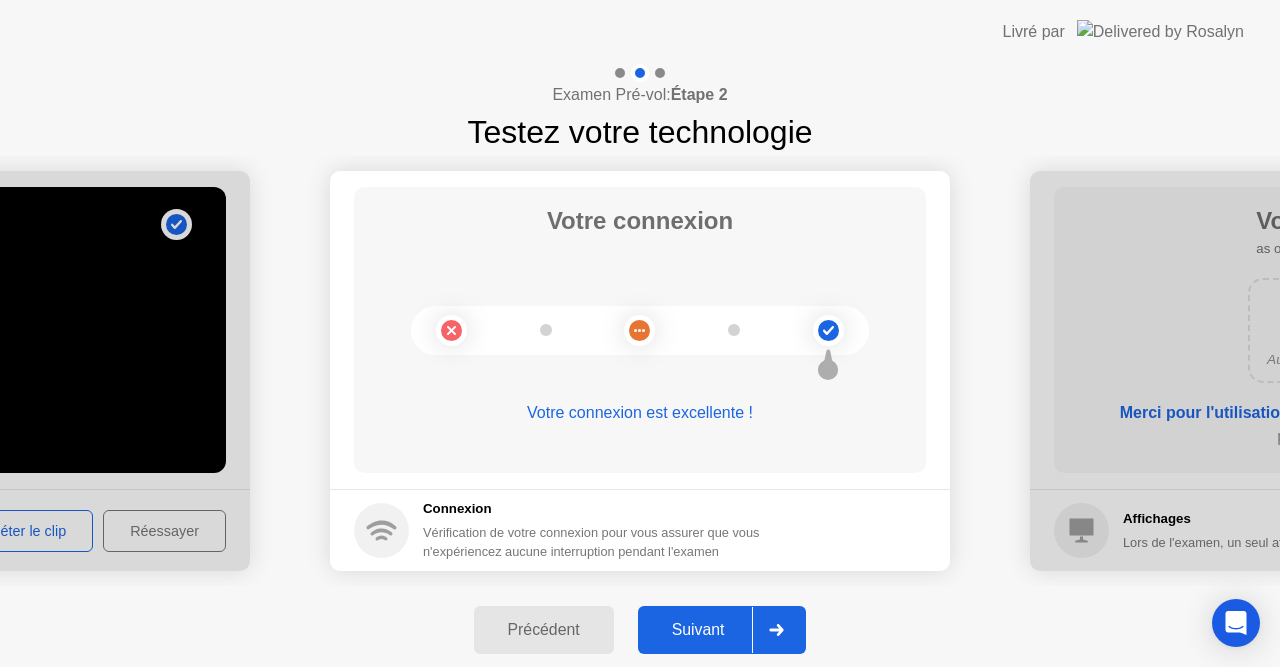 click on "Suivant" 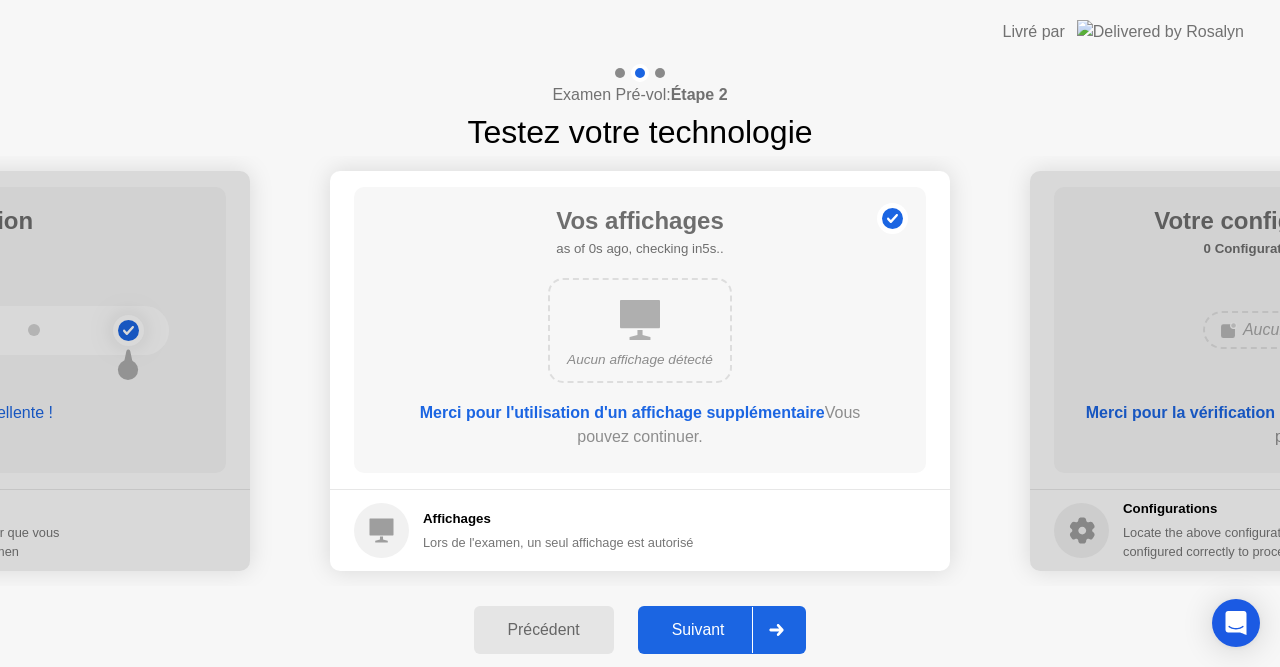 click on "Suivant" 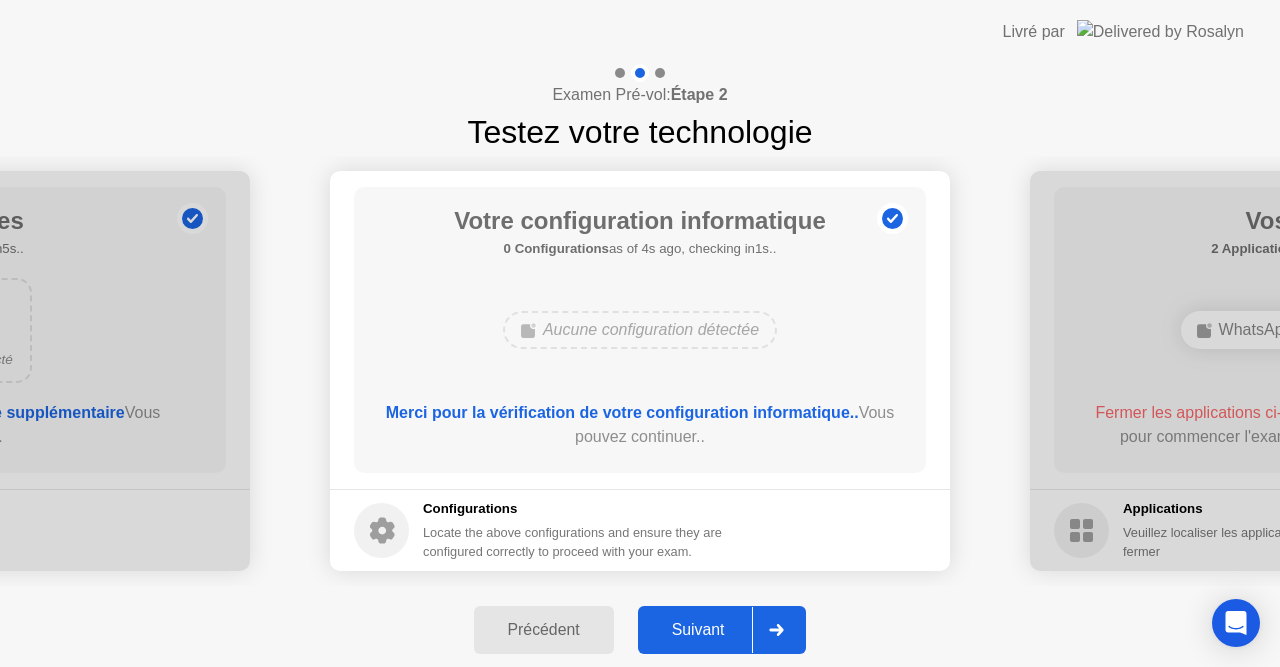 click on "Suivant" 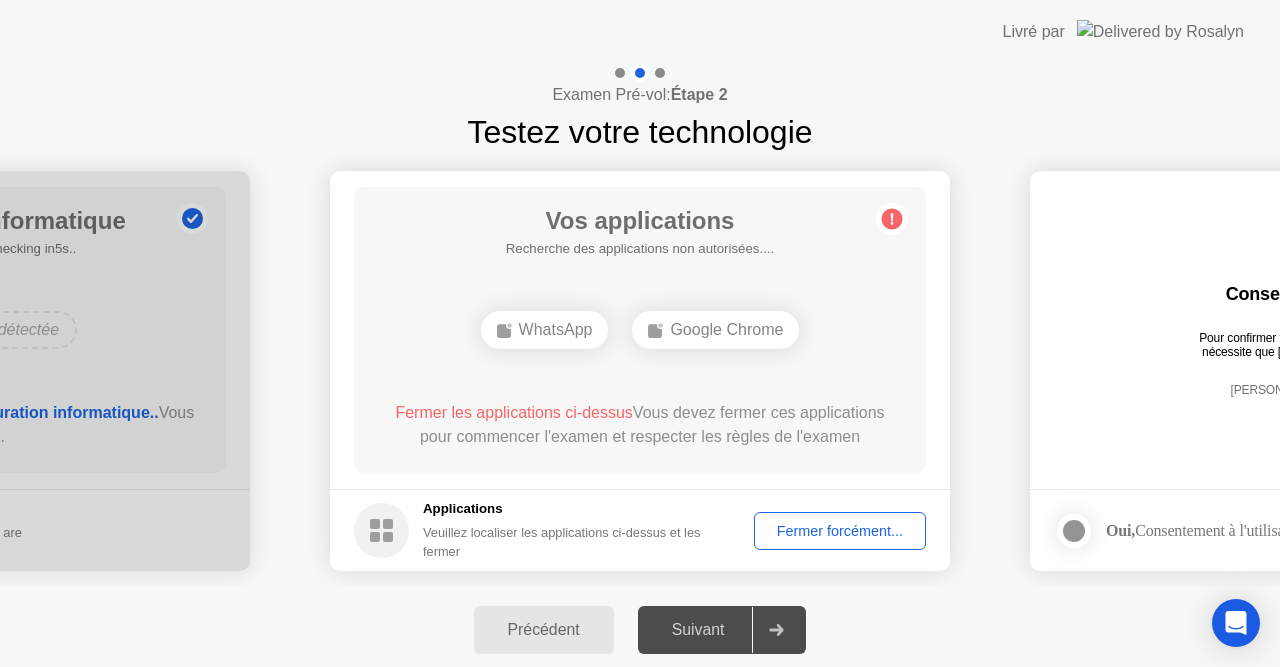 click on "Fermer forcément..." 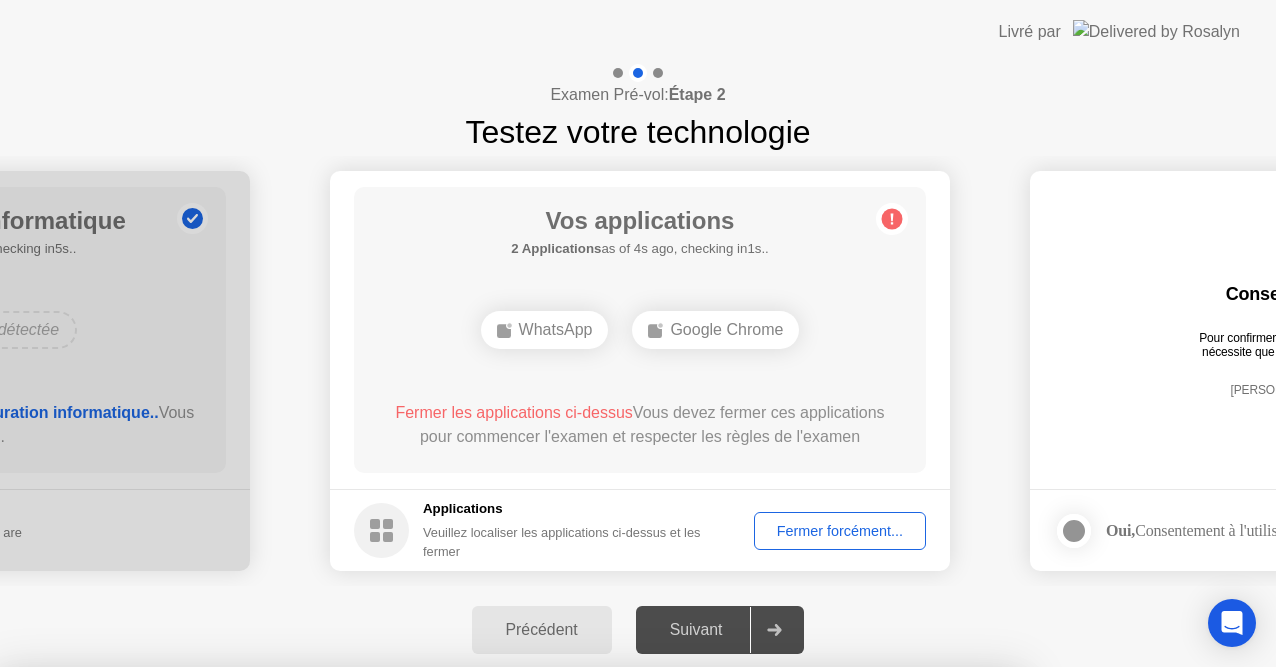 click on "Confirmer" at bounding box center (580, 943) 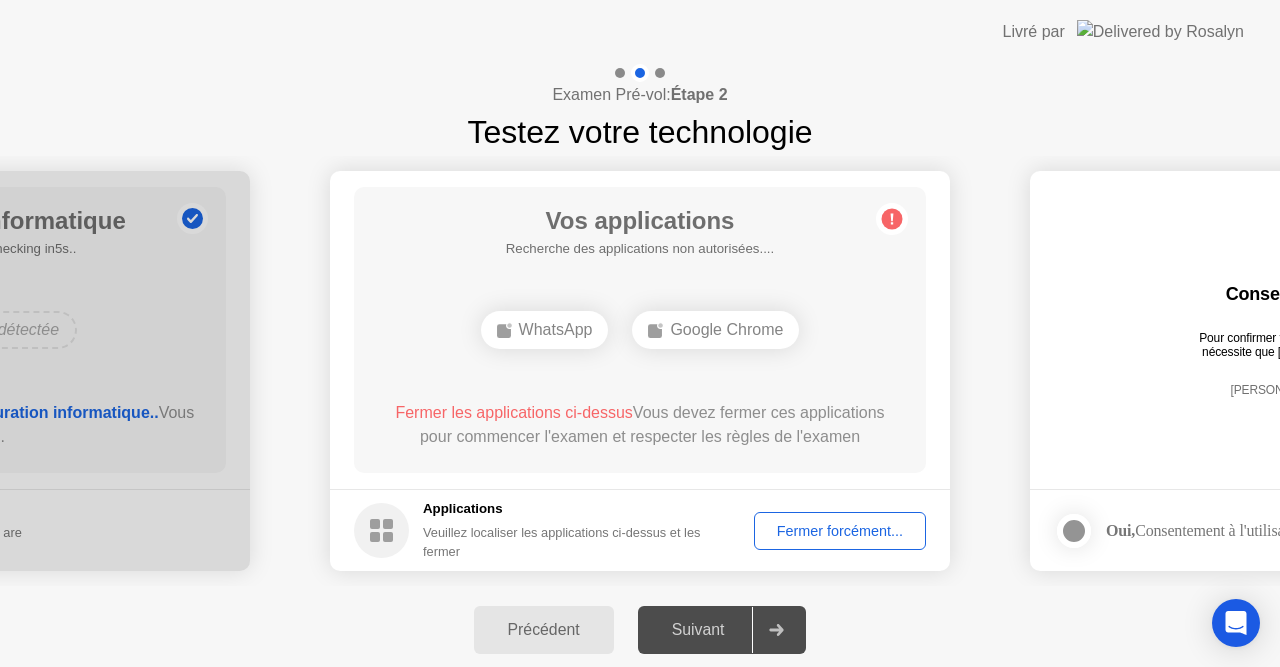 click on "Fermer forcément..." 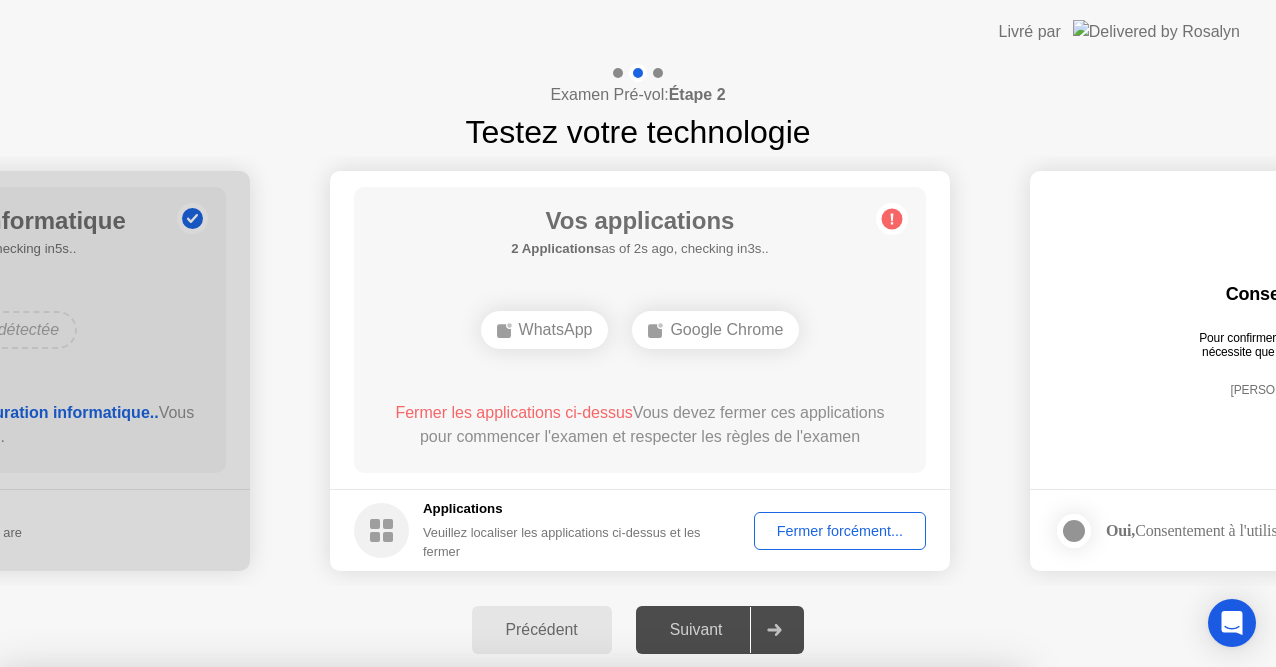 click on "WhatsApp" at bounding box center (415, 876) 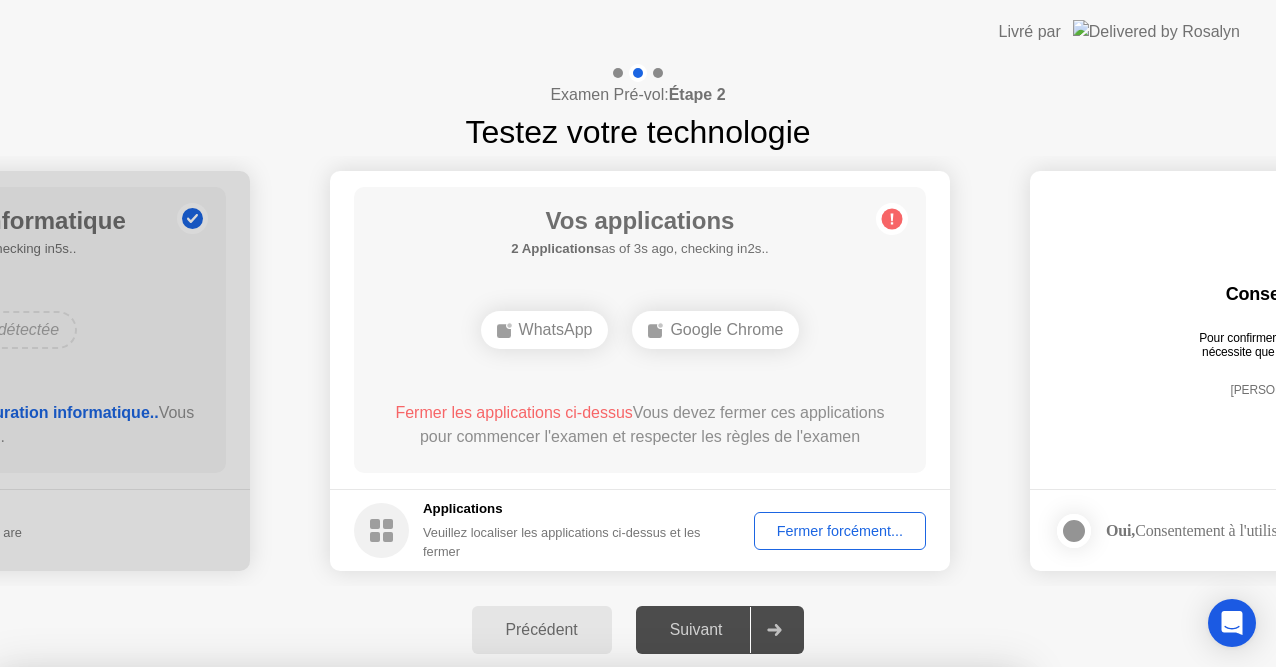 click on "Google Chrome" at bounding box center [586, 876] 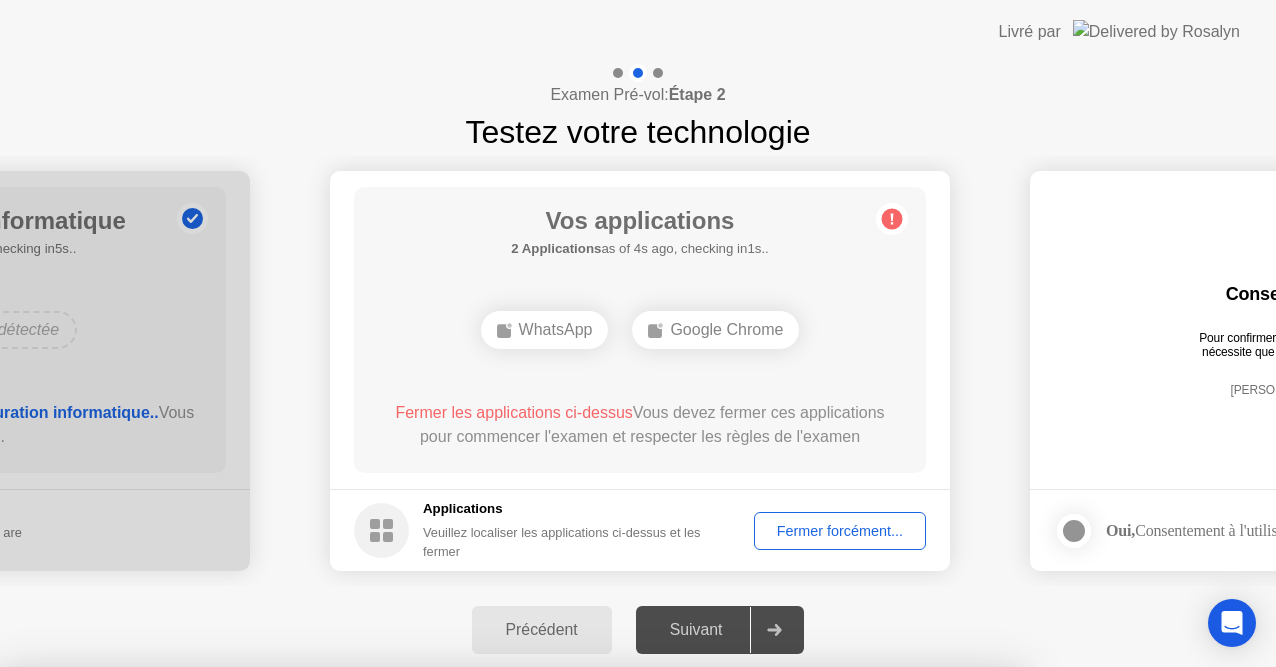 click on "Confirmer" at bounding box center (580, 943) 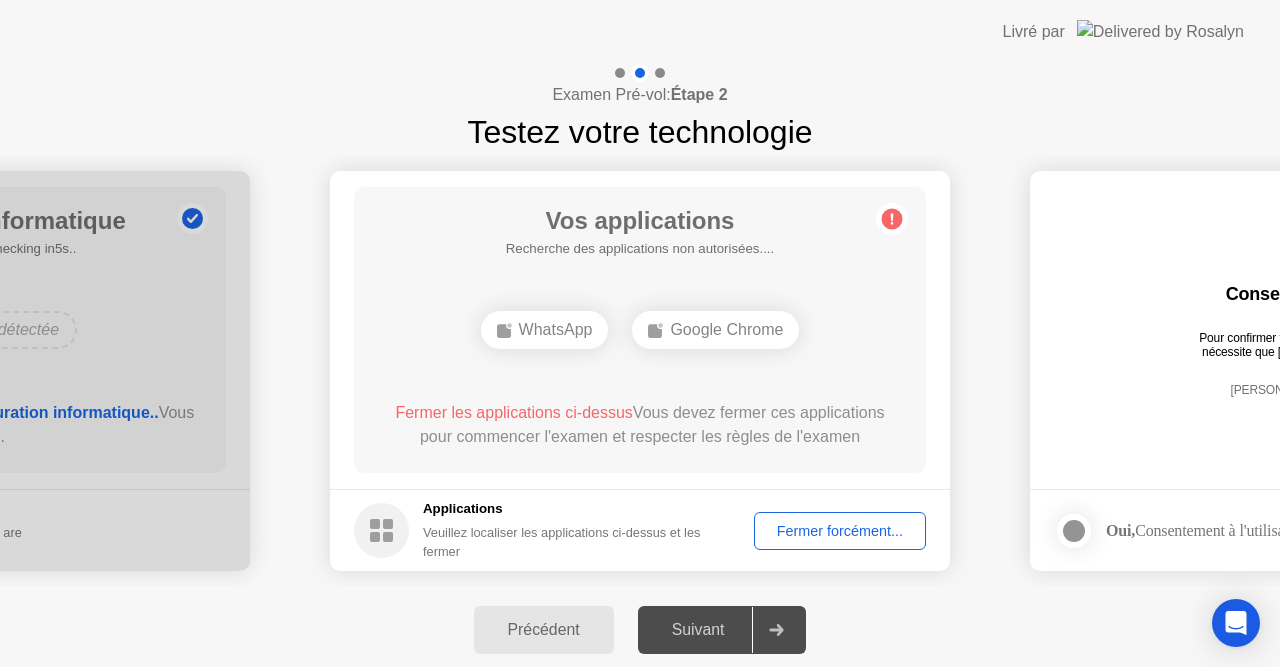 click 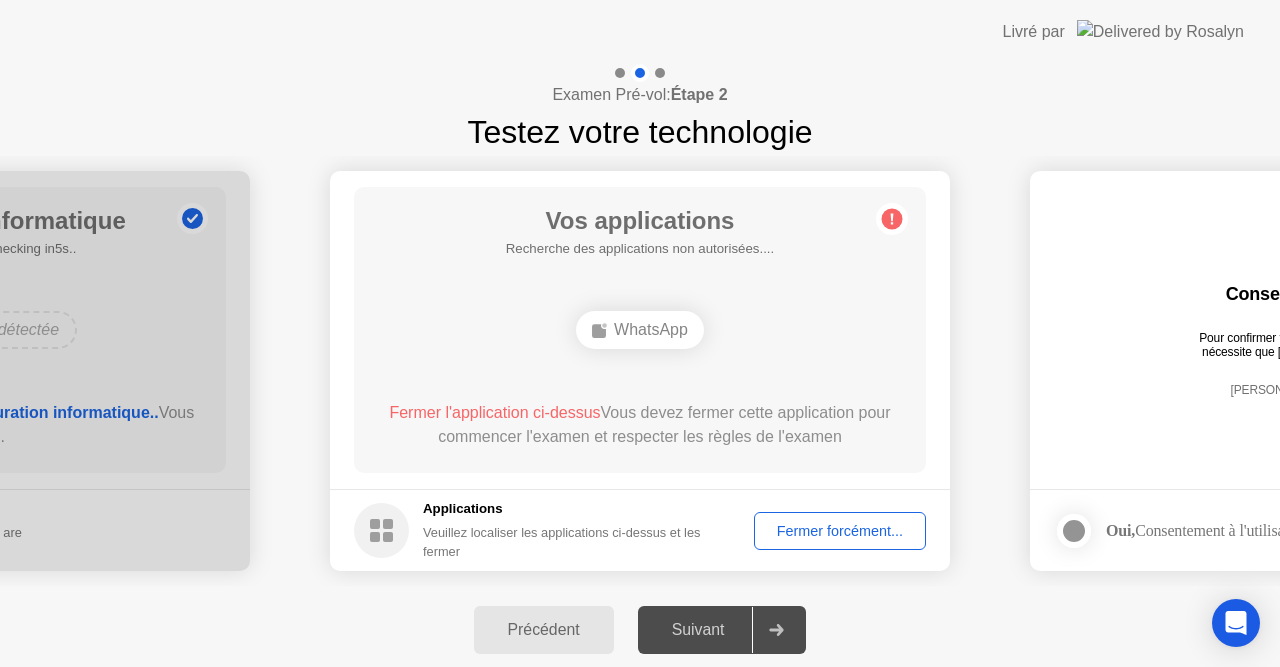 click on "Fermer forcément..." 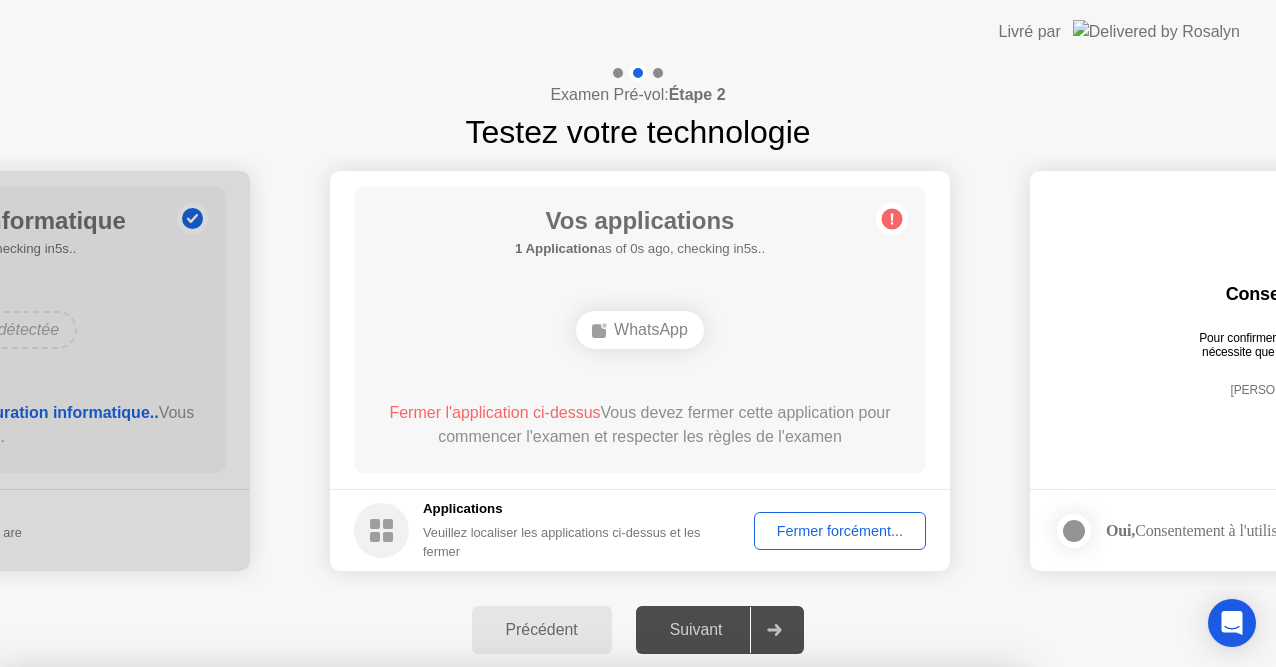 click on "Confirmer" at bounding box center [580, 943] 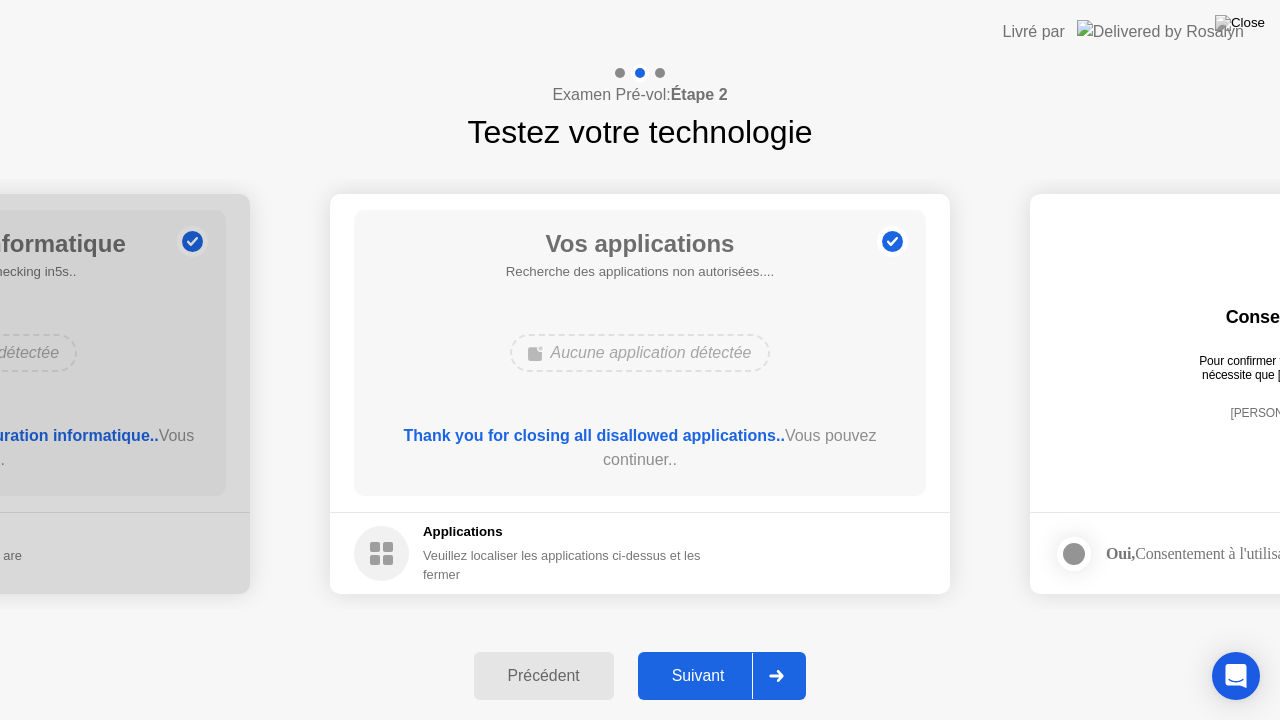 click on "Suivant" 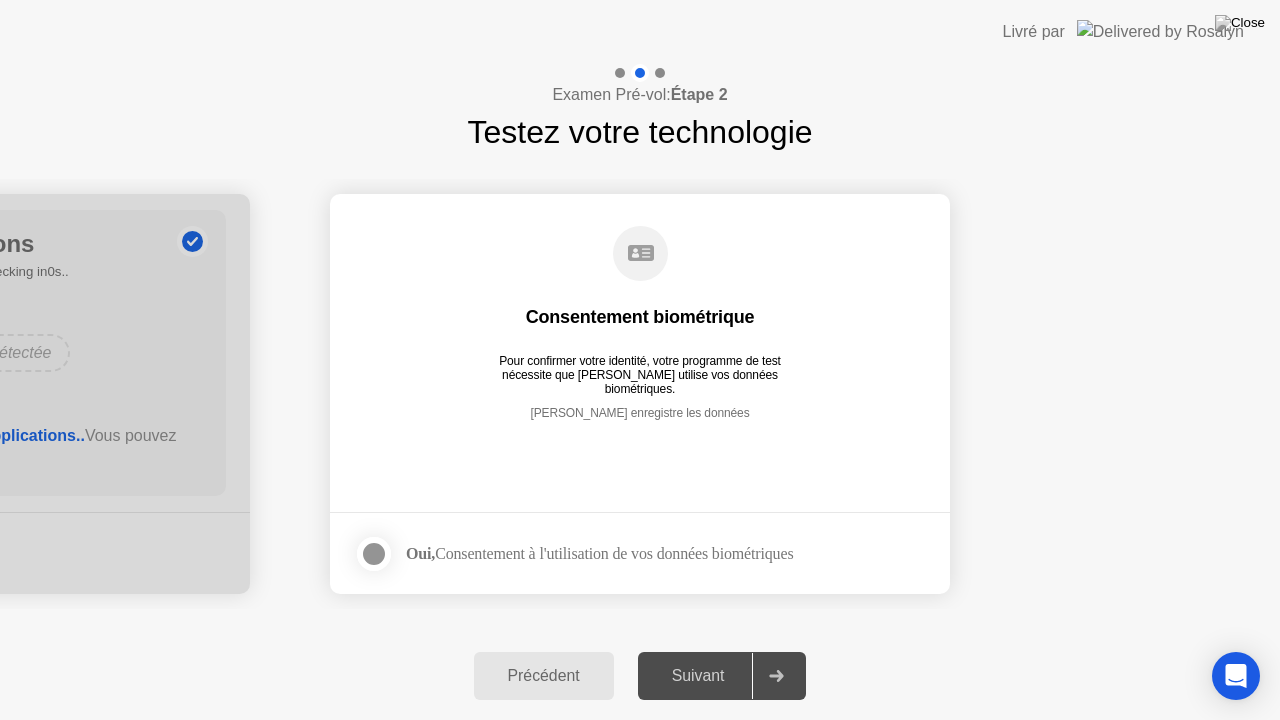 click on "Oui,  Consentement à l'utilisation de vos données biométriques" 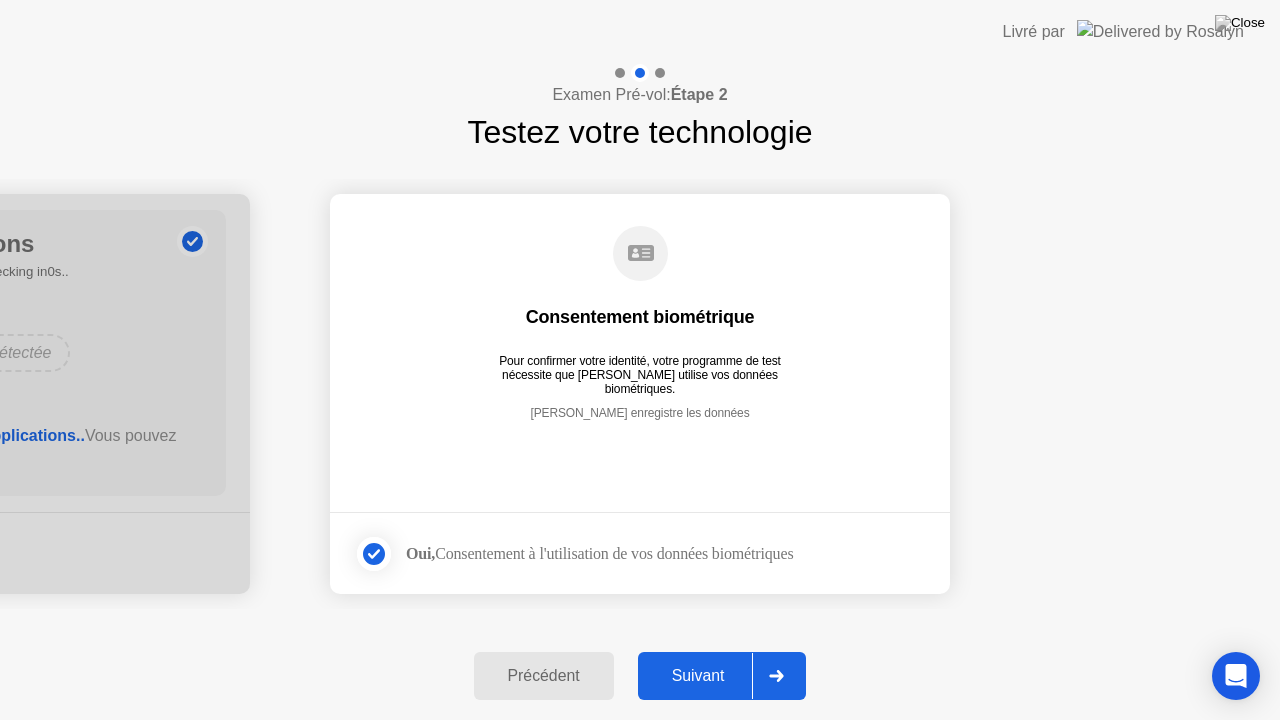 click on "Suivant" 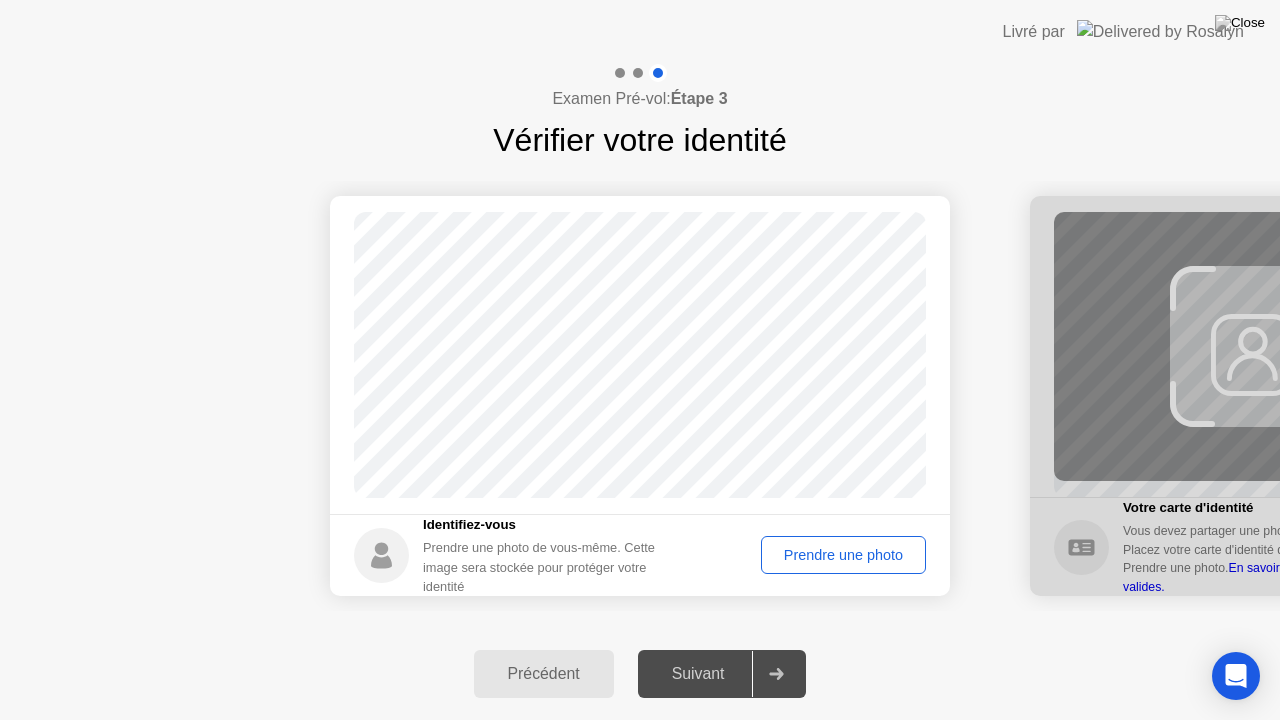 click on "Prendre une photo" 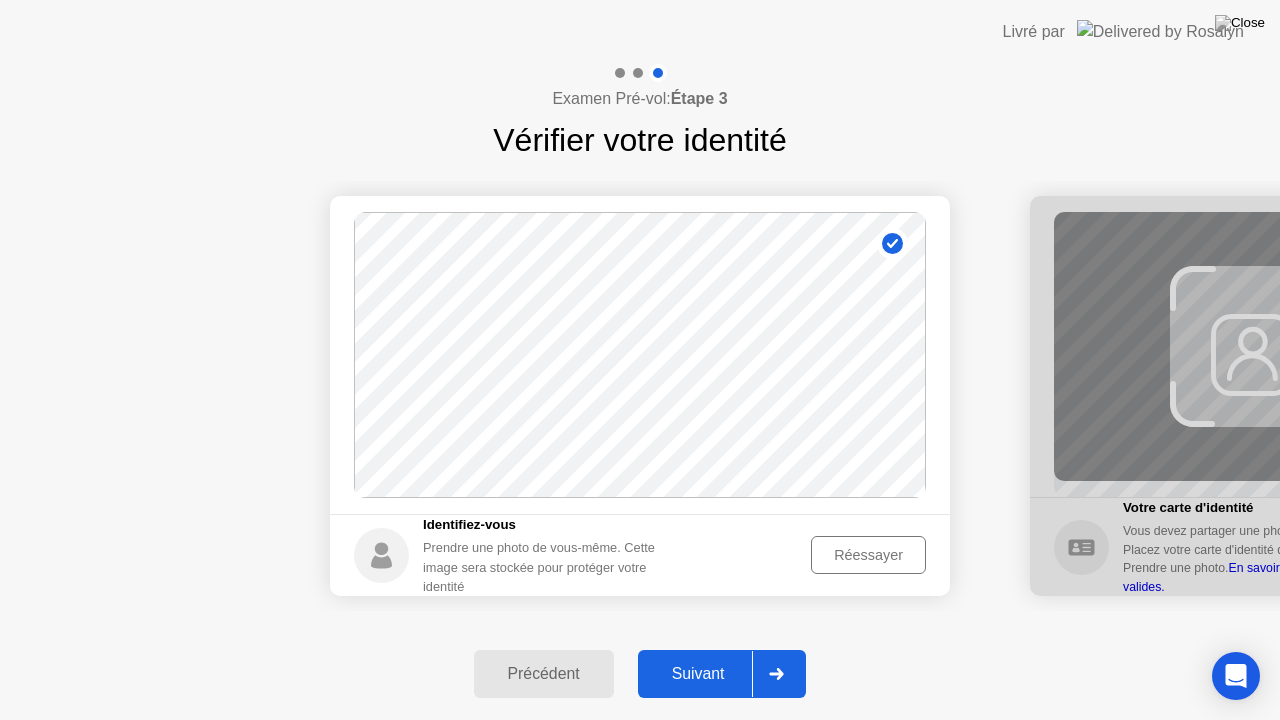 click on "Suivant" 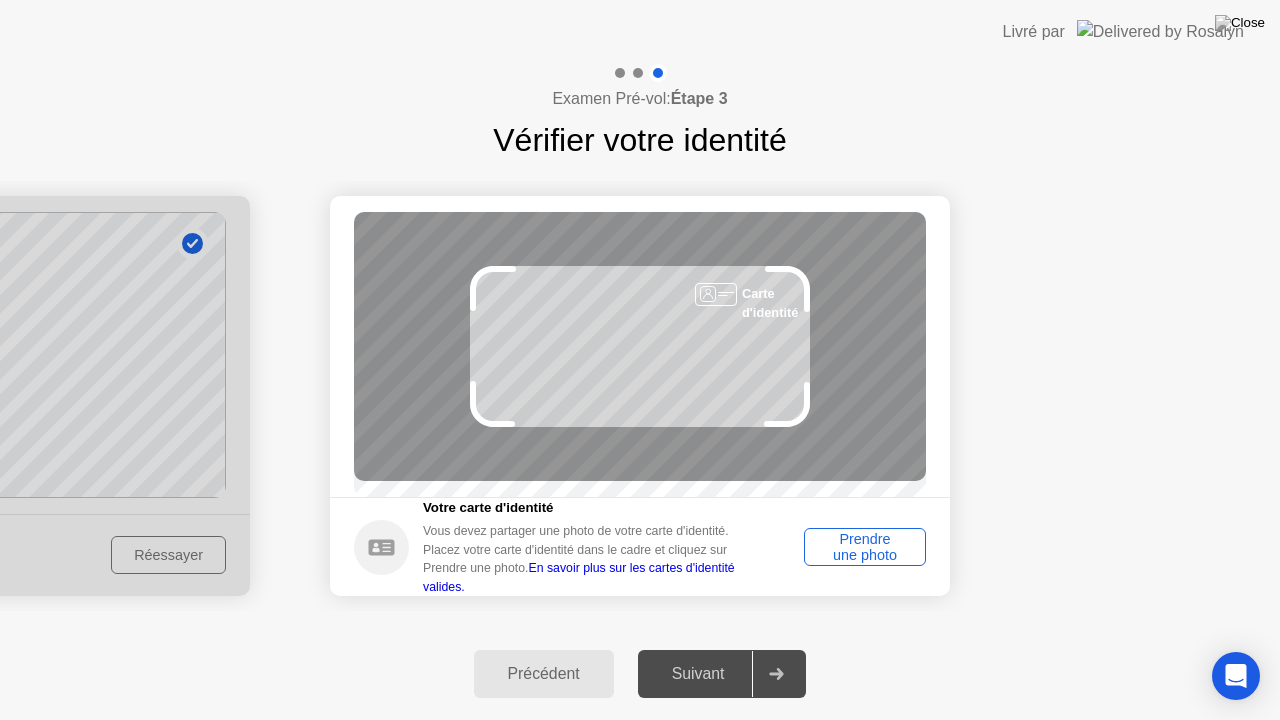 click on "Prendre une photo" 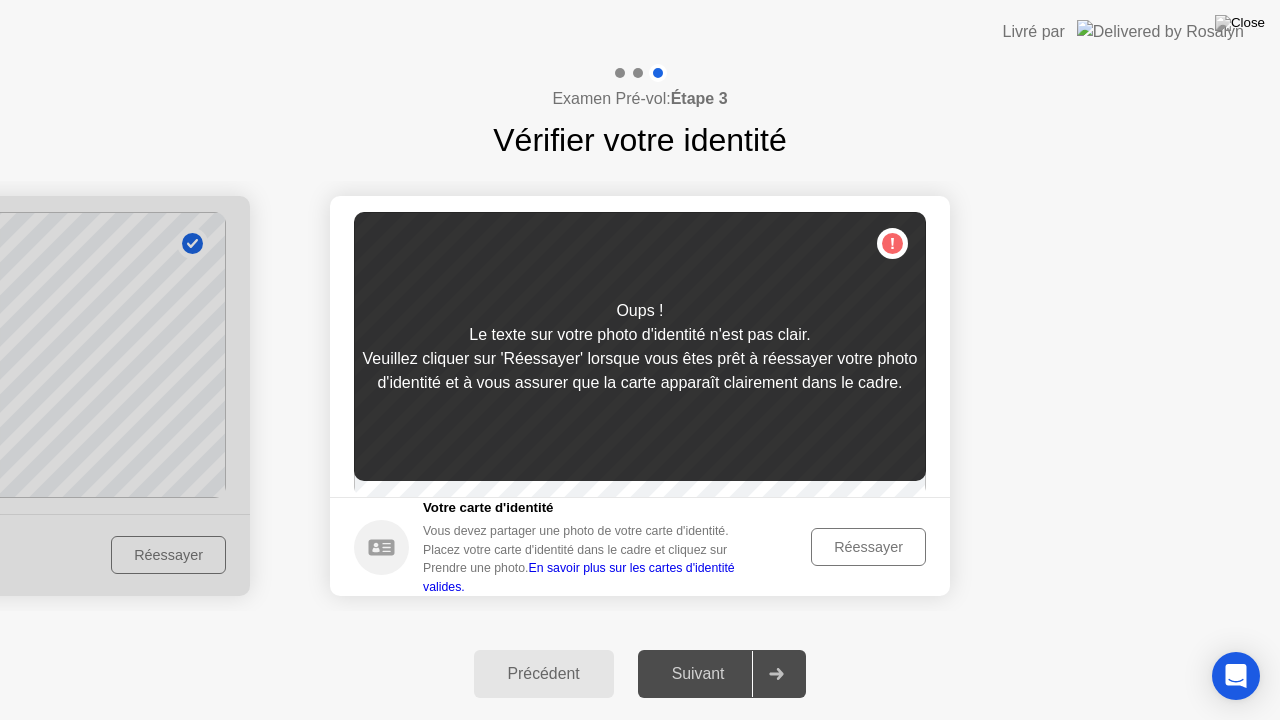 click on "Réessayer" 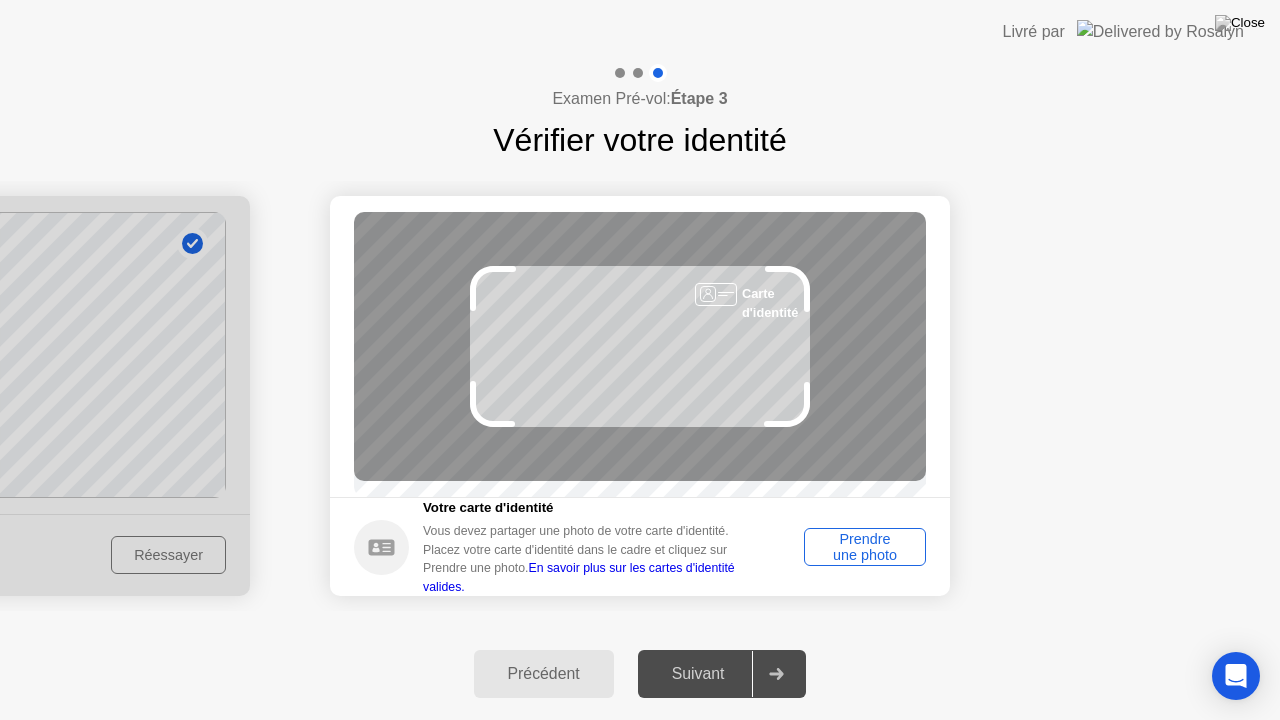 click on "Prendre une photo" 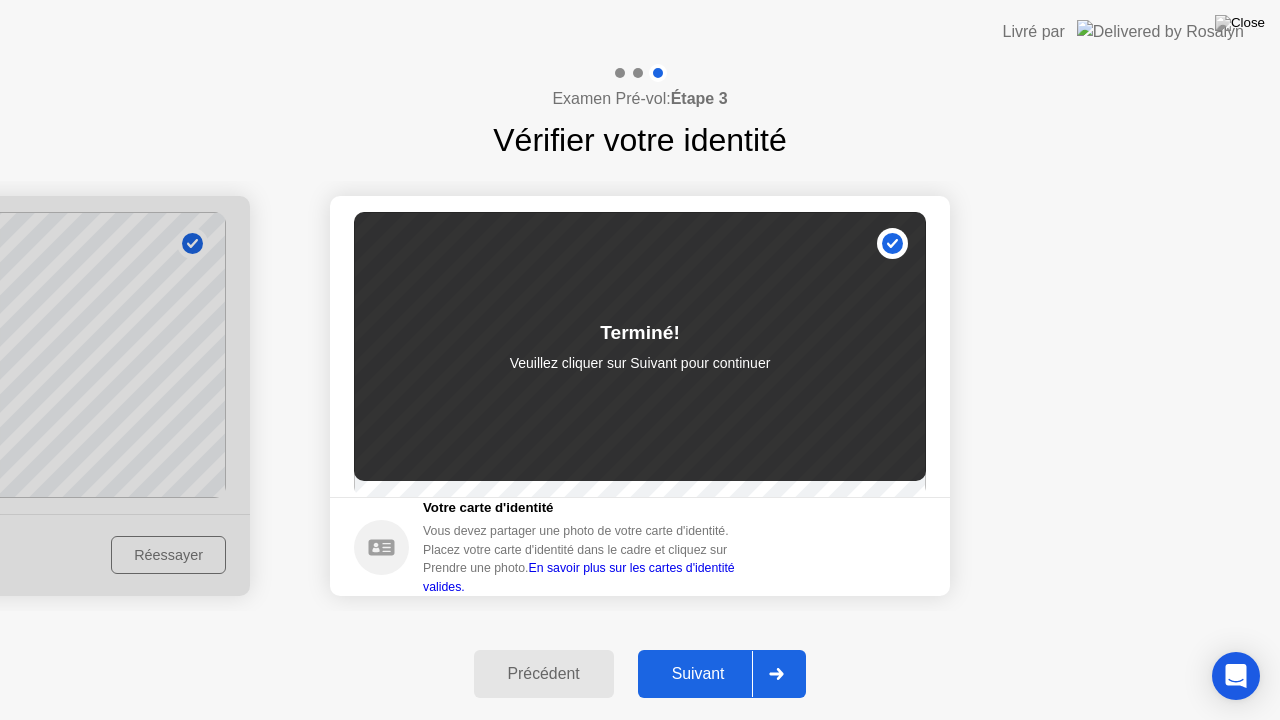 click on "Suivant" 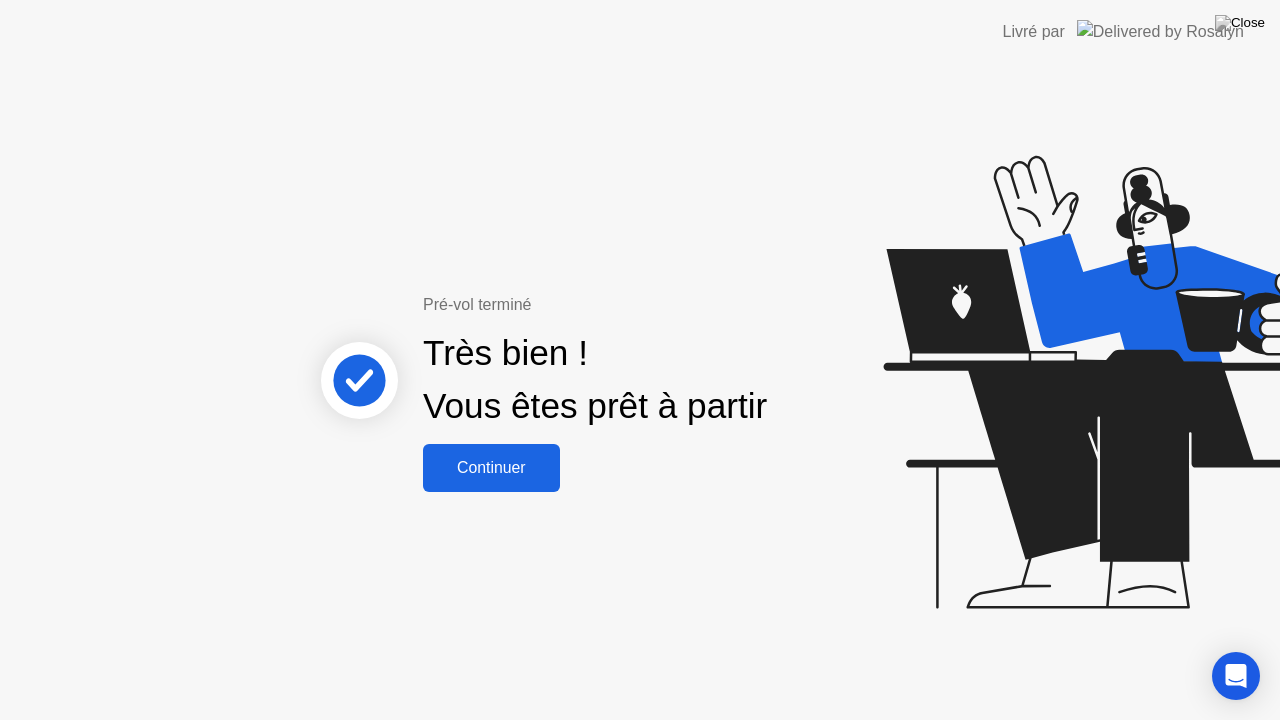 click on "Continuer" 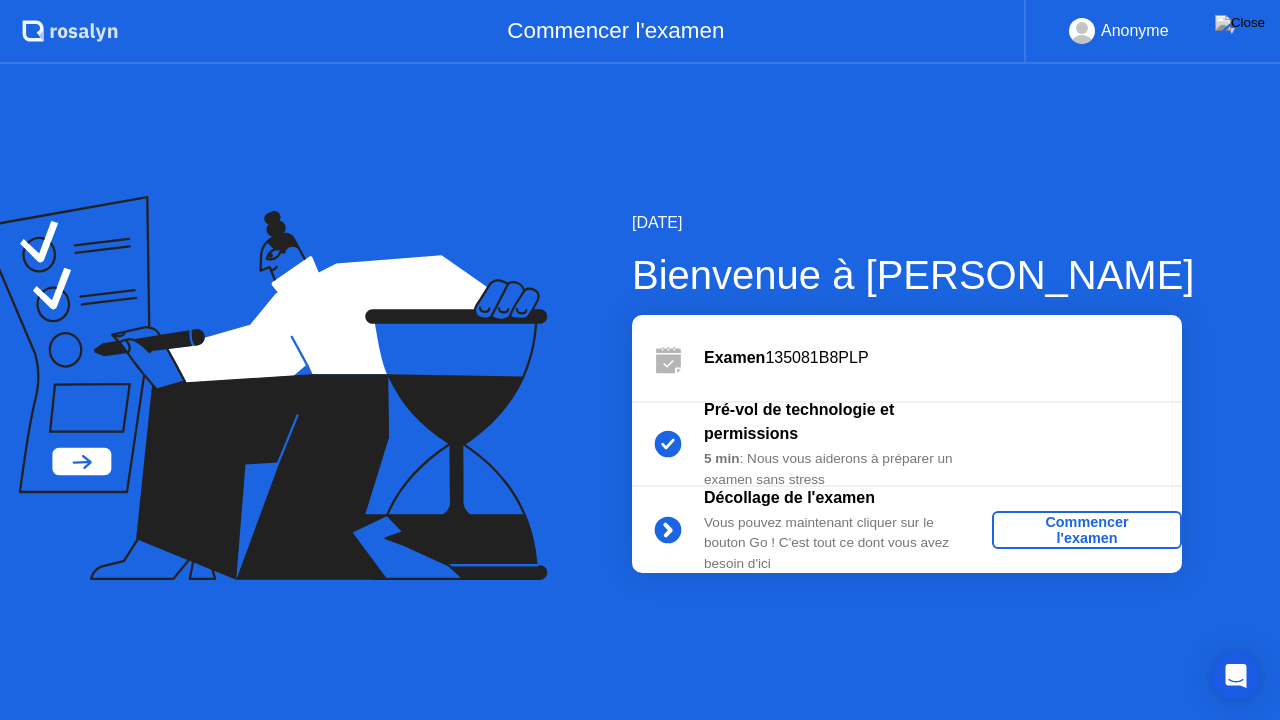 click on "Commencer l'examen" 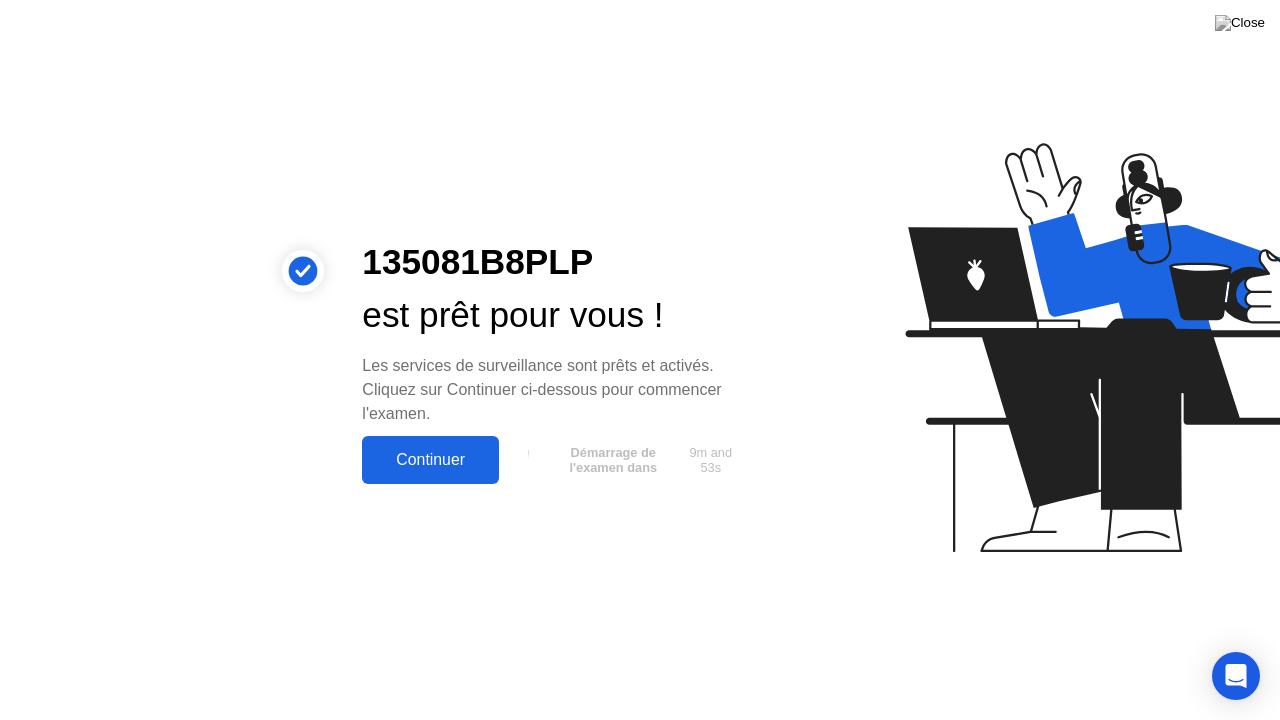 click on "Continuer" 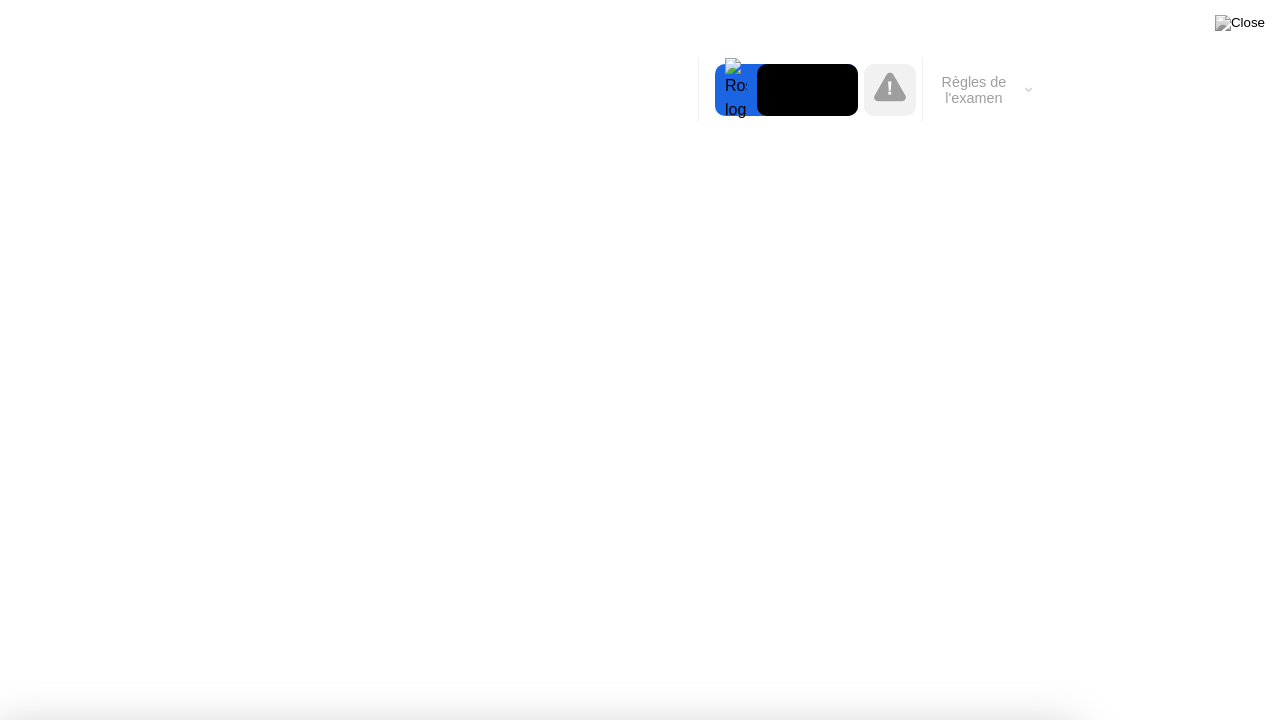 click 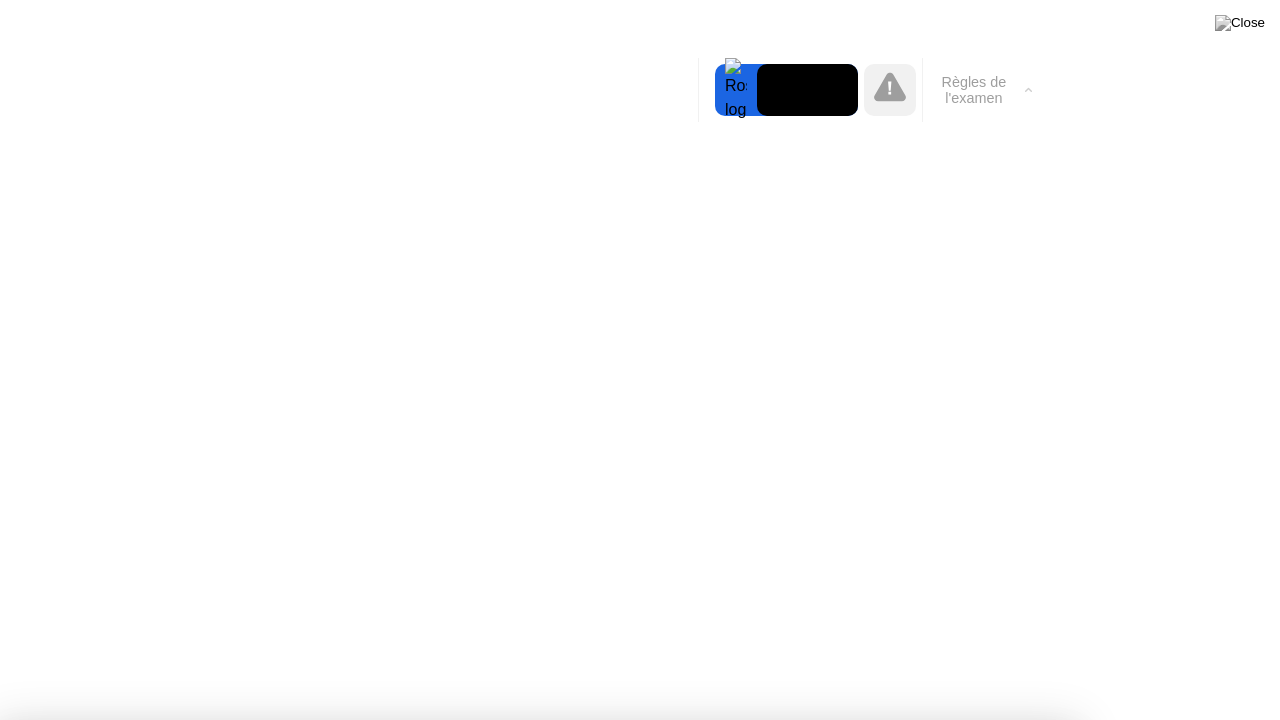 click at bounding box center (640, 720) 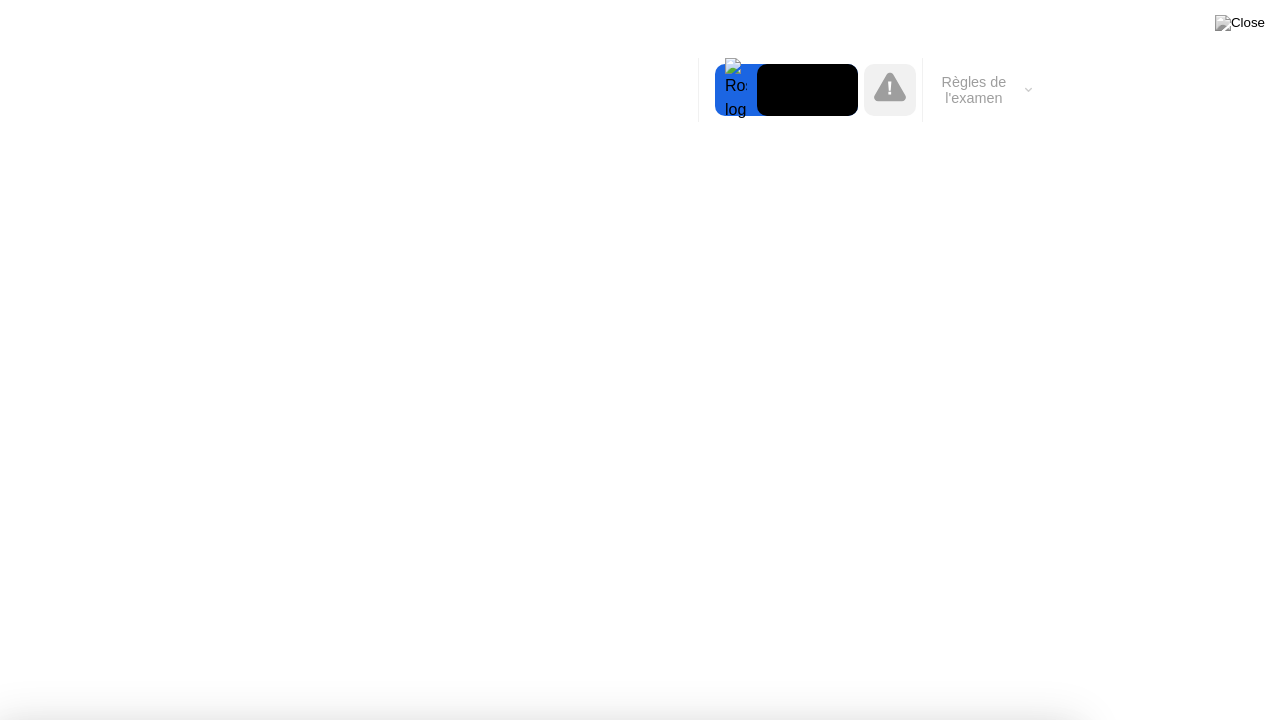 click on "Compris!" at bounding box center (657, 1227) 